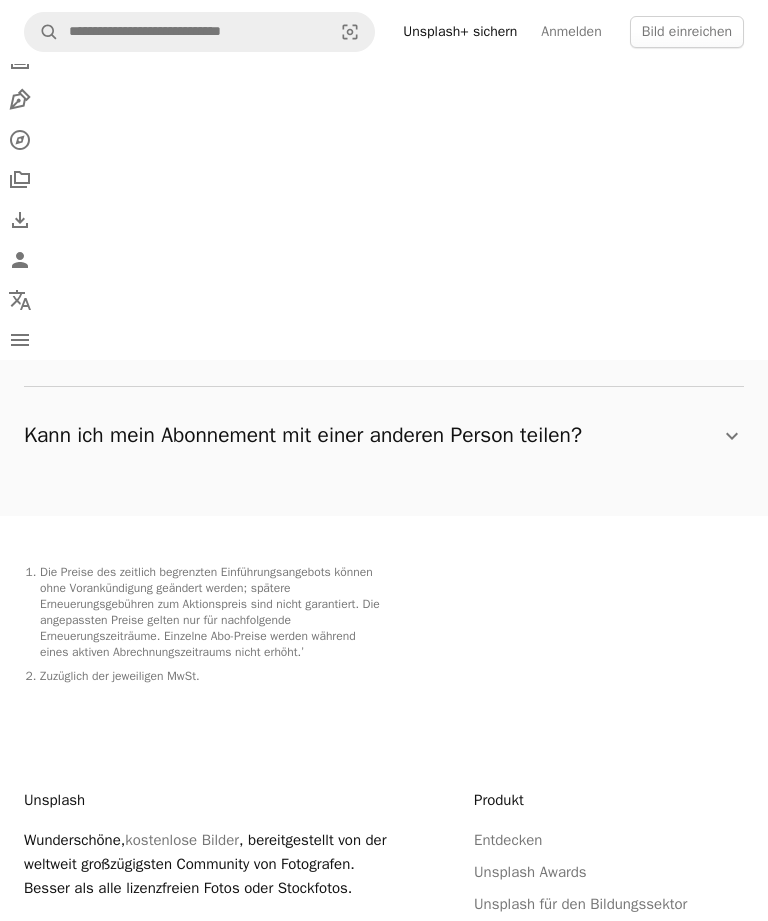 scroll, scrollTop: 3437, scrollLeft: 0, axis: vertical 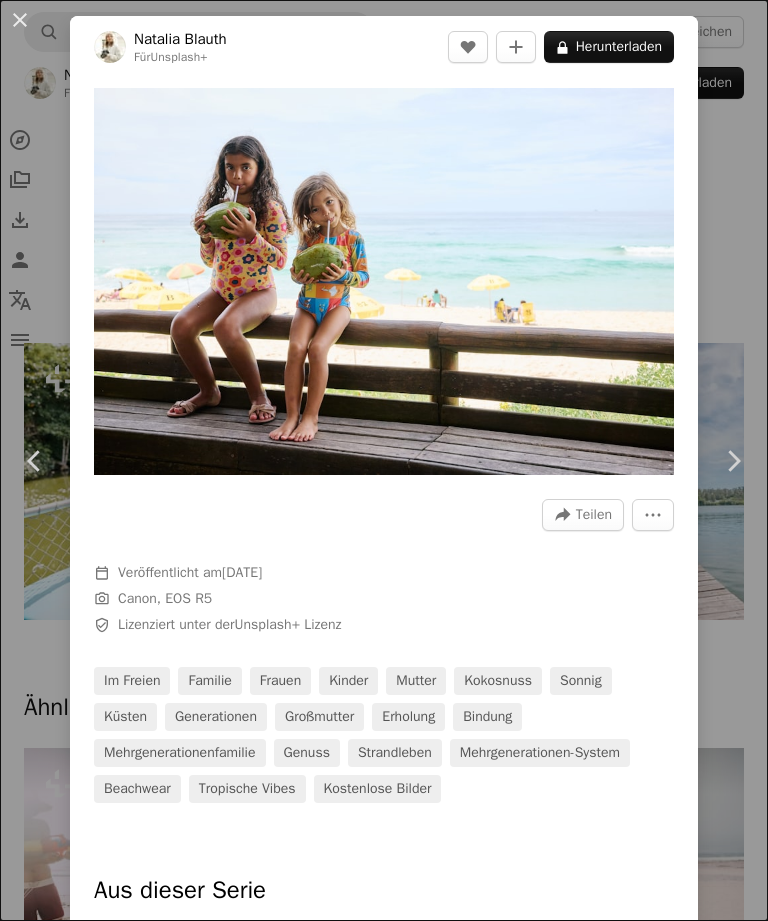 click at bounding box center (384, 281) 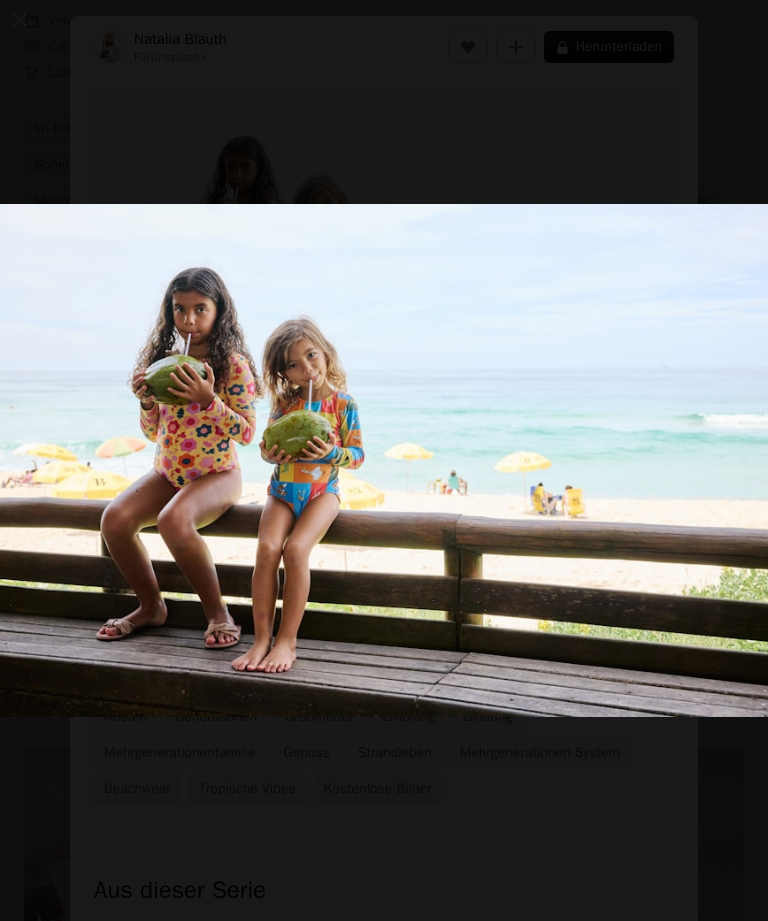 click at bounding box center (384, 460) 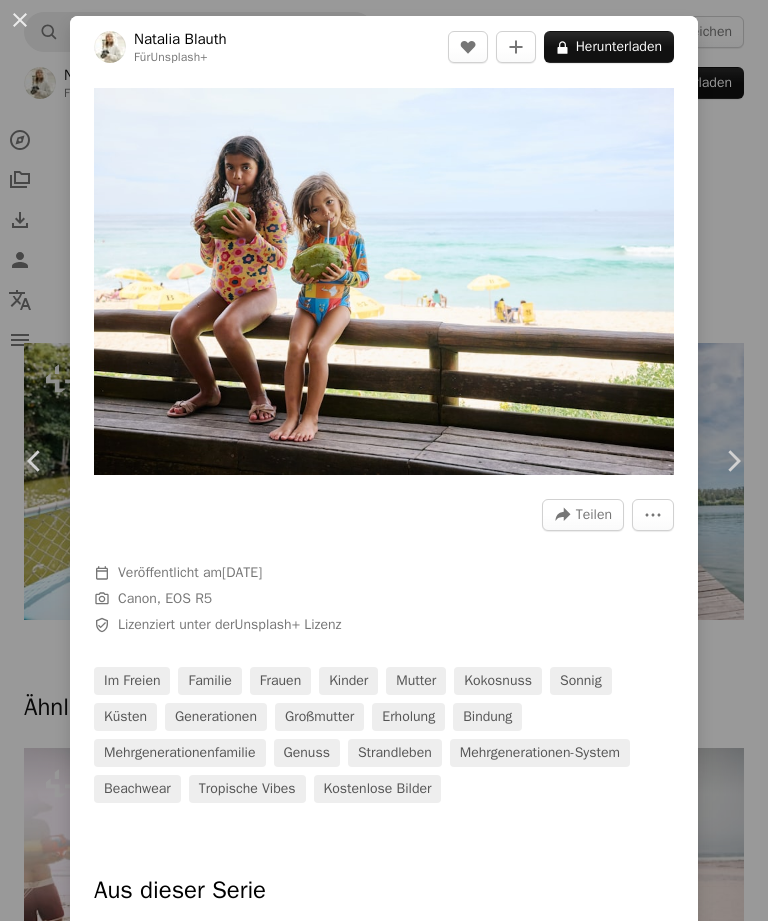 scroll, scrollTop: 0, scrollLeft: 0, axis: both 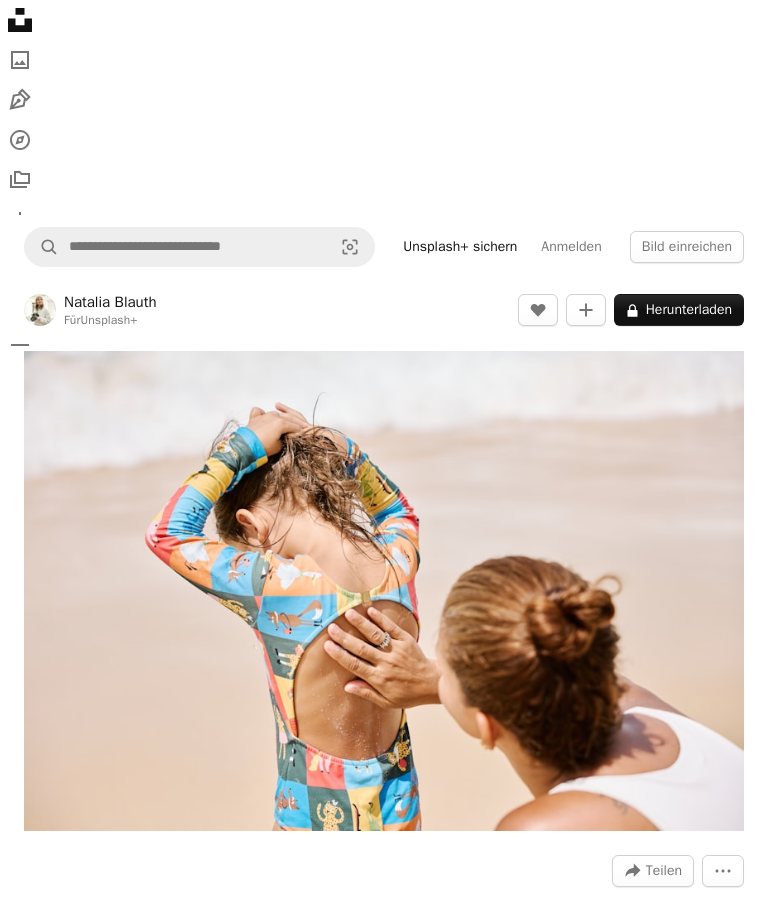 click at bounding box center [384, 591] 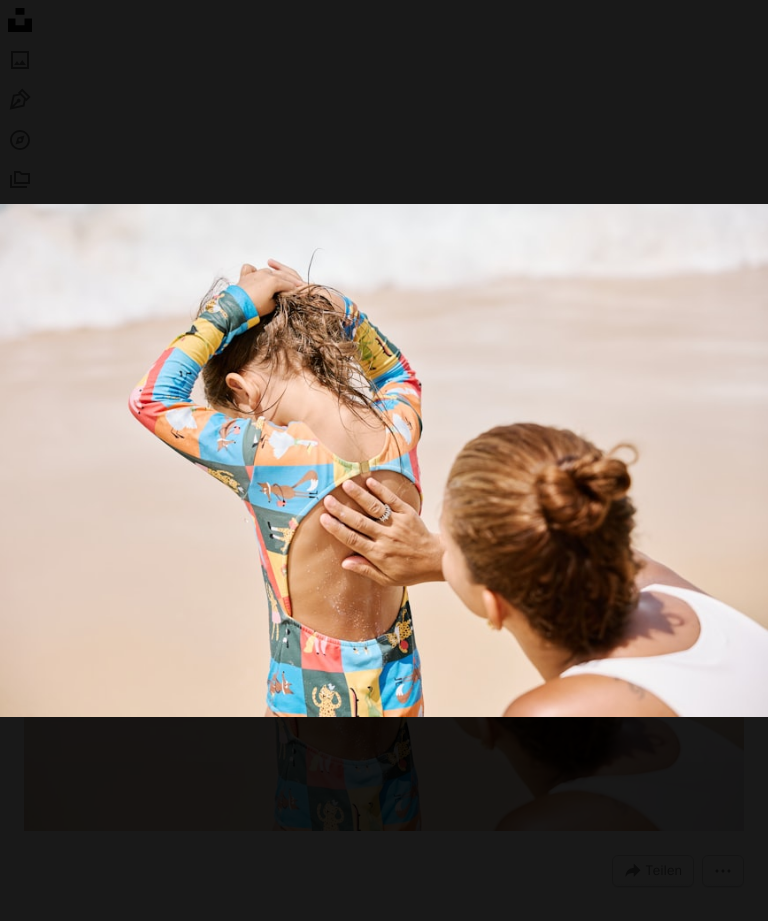 click at bounding box center (384, 460) 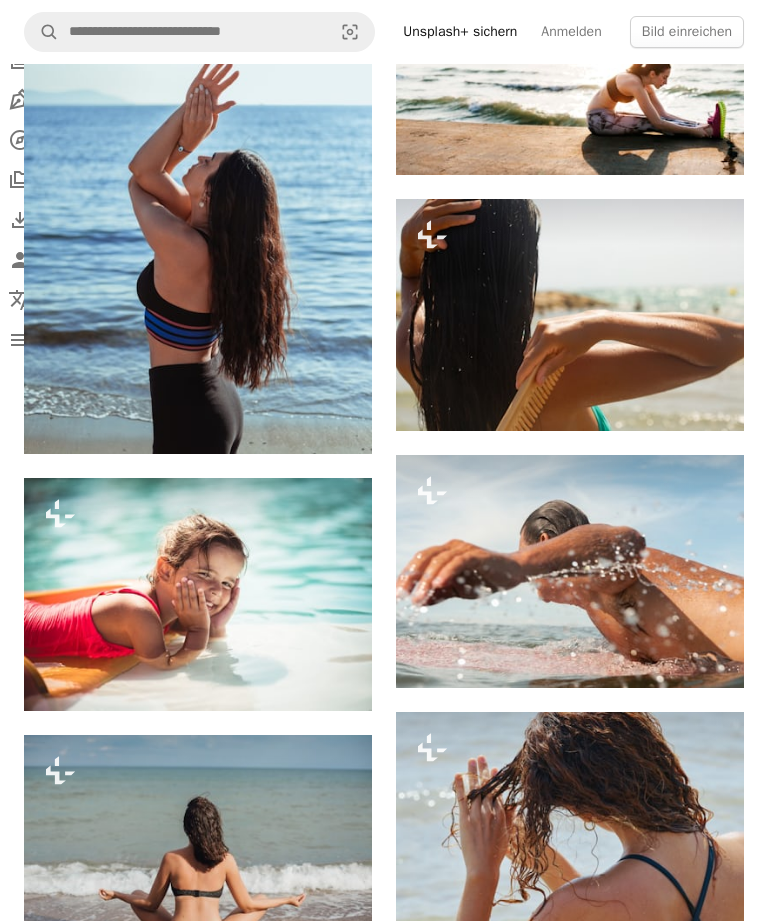 scroll, scrollTop: 3023, scrollLeft: 0, axis: vertical 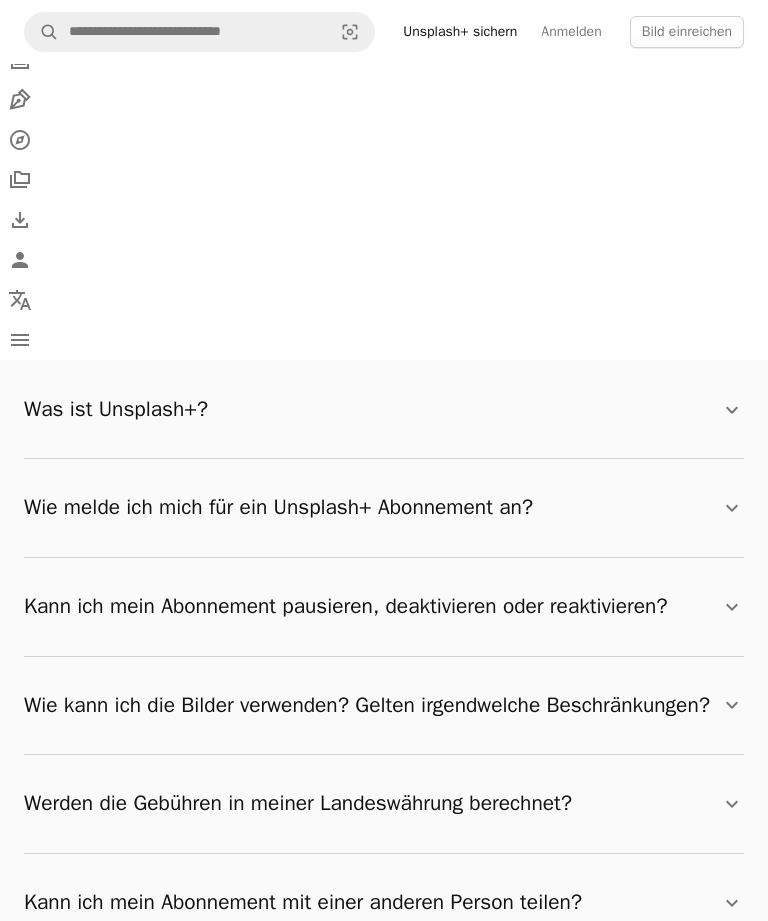 click on "A X shape Unsplash verwendet Cookies und ähnliche Technologien, um unsere Webseite zu sichern, nützliche Funktionen für gebührenfreie und zahlende Nutzer bereitzustellen und um eine optimale Leistung zu gewährleisten. Wenn Sie auf „Alle Cookies akzeptieren“ klicken oder dieses Prompt schließen, stimmen Sie der Verwendung aller Cookies zu. Durch Klicken auf „Nur Unverzichtbare akzeptieren“ erklären Sie sich mit der Verwendung von Cookies einverstanden, die für die Funktion der Webseite unbedingt erforderlich sind. Weitere Informationen finden Sie in unseren  Cookie-Richtlinien . Cookies verwalten Nur Unverzichtbare akzeptieren Alle Cookies akzeptieren Unsplash logo Unsplash-Startseite A photo Pen Tool A compass A stack of folders Download Person Localization icon navigation menu A magnifying glass Visual search Unsplash+ sichern Anmelden Bild einreichen Mit einer einfachen Option alles nutzen. Kein Bundle-Vertrag. Keine zusätzlichen Kosten. Jährlich (66 % Rabatt) Monatlich 1 12 €   4 €" at bounding box center [384, -436] 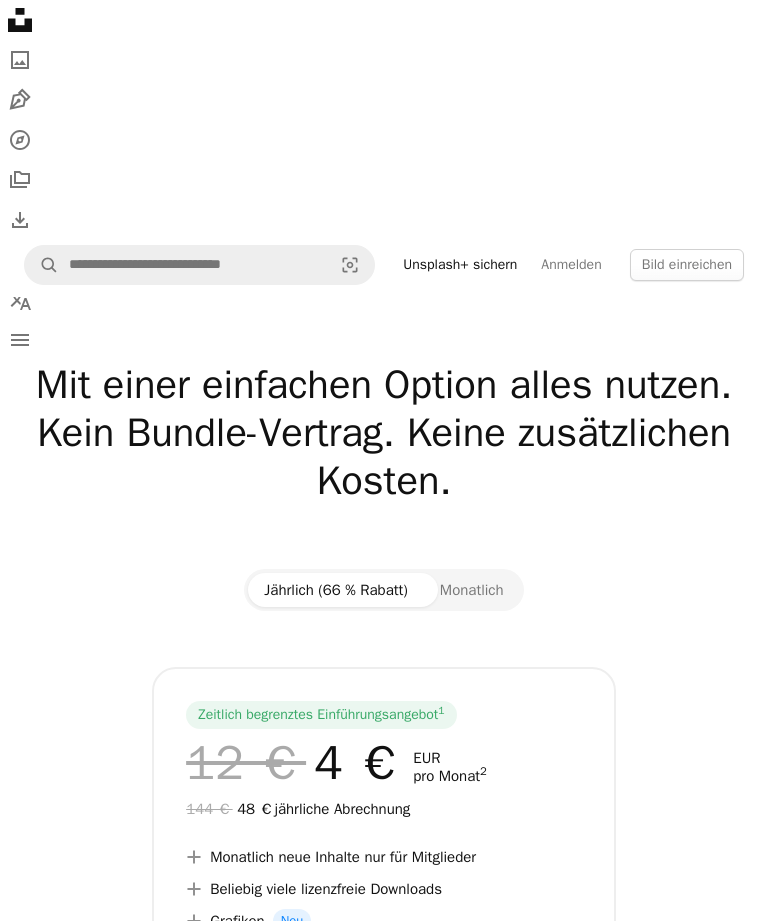 scroll, scrollTop: 0, scrollLeft: 0, axis: both 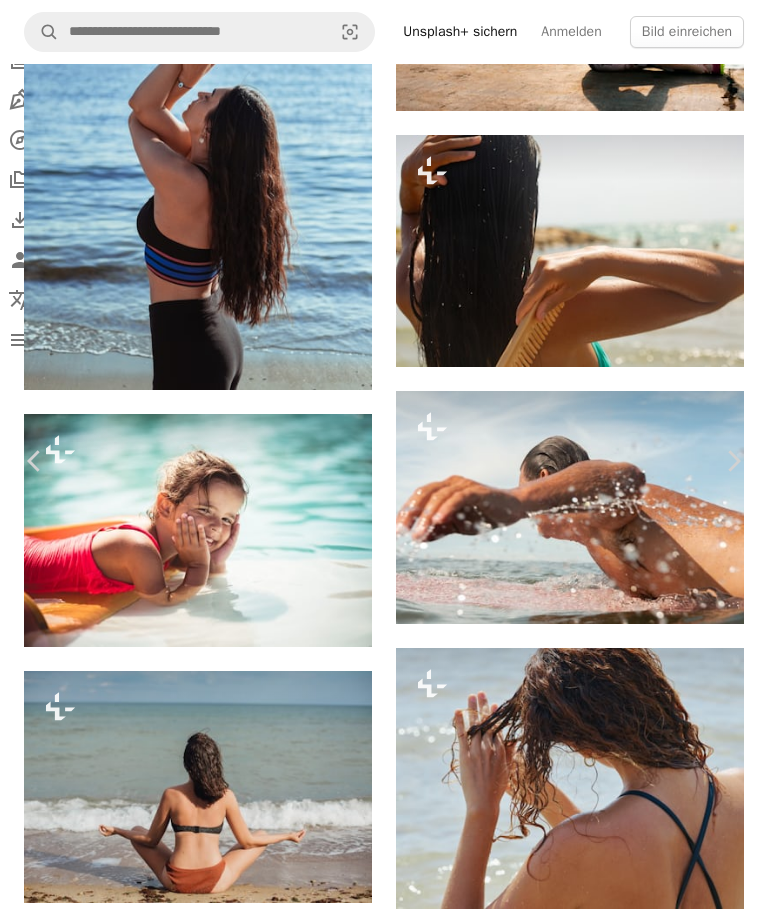 click at bounding box center (384, 12003) 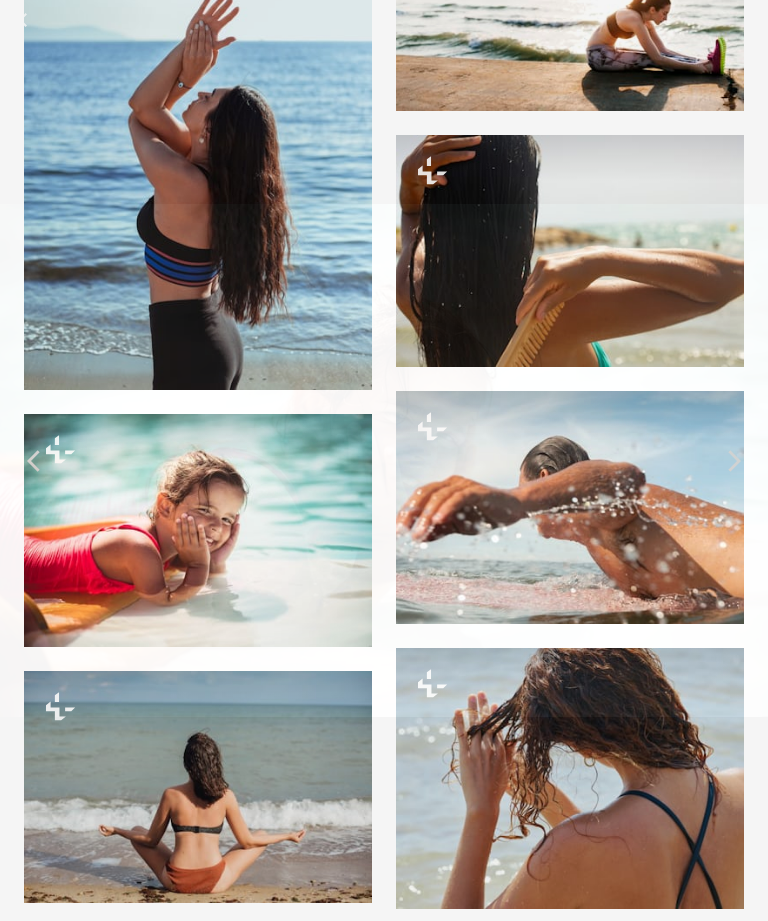 click at bounding box center [384, 460] 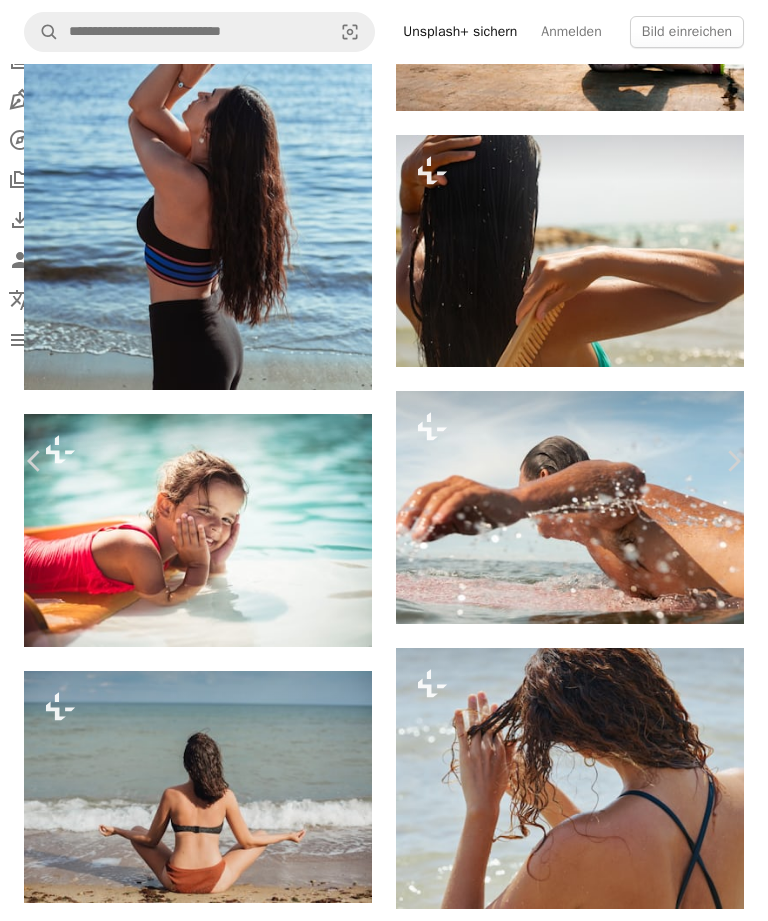 scroll, scrollTop: 1227, scrollLeft: 0, axis: vertical 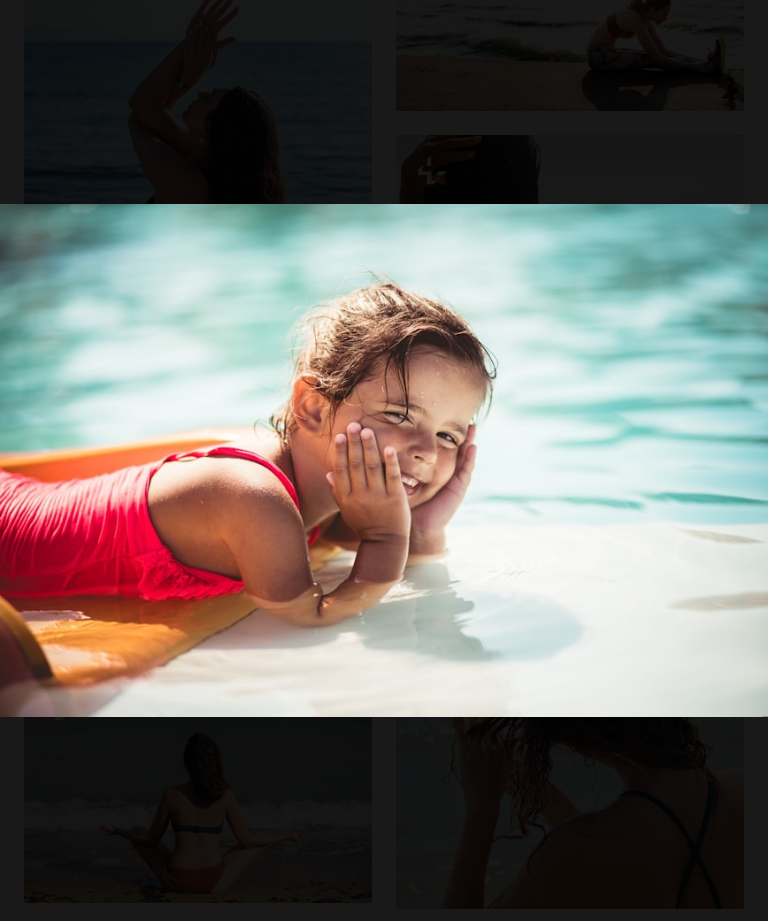 click at bounding box center [384, 460] 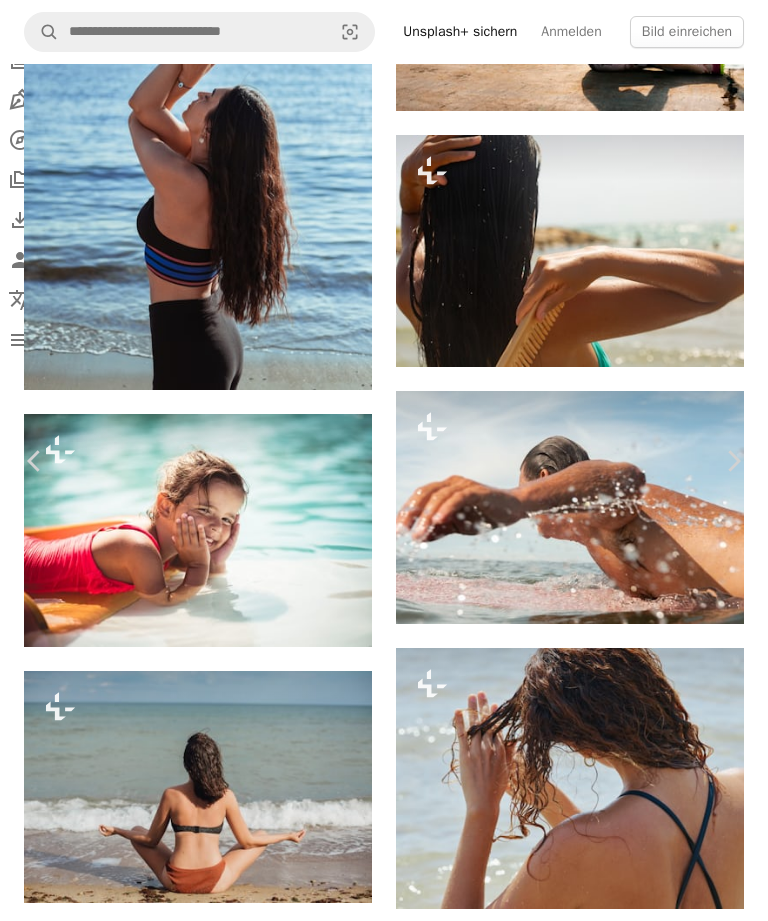 scroll, scrollTop: 1057, scrollLeft: 0, axis: vertical 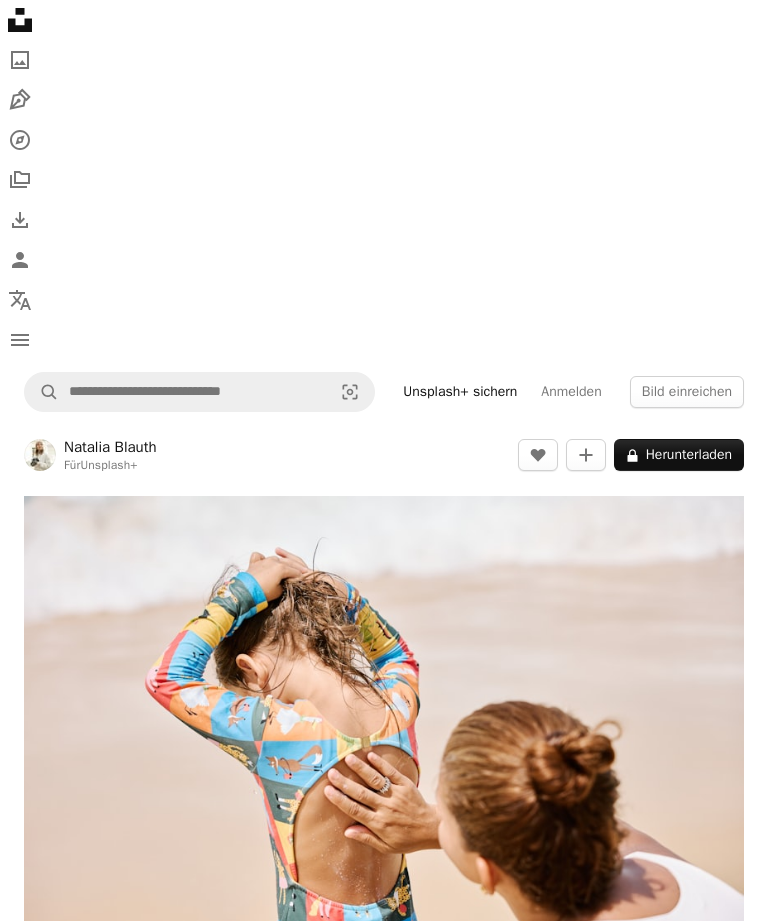 click at bounding box center [384, 736] 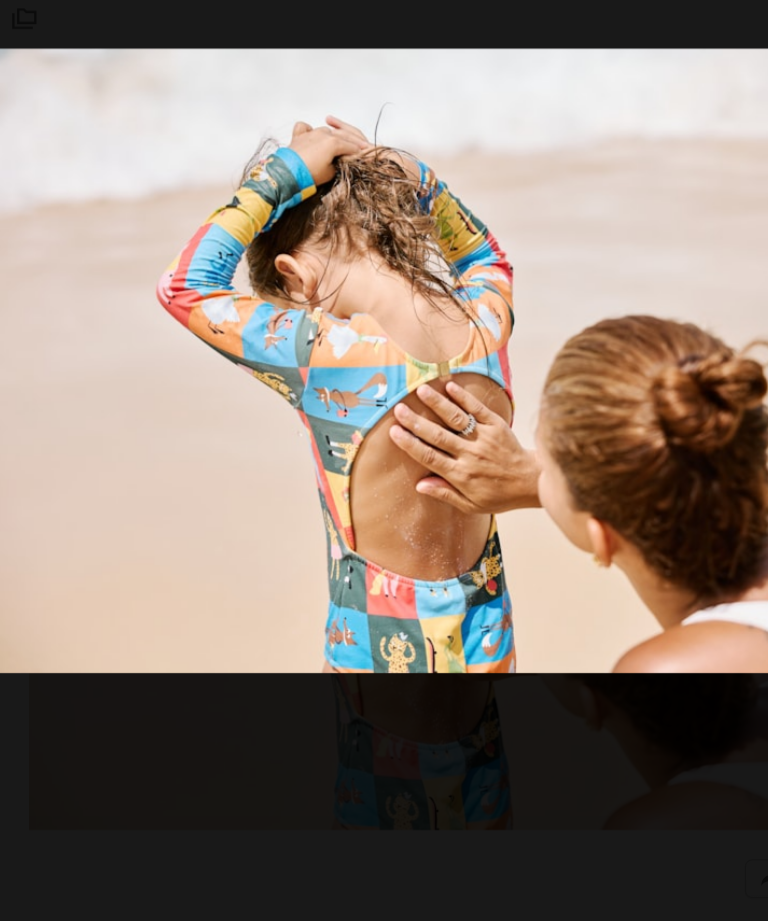 scroll, scrollTop: 181, scrollLeft: 0, axis: vertical 